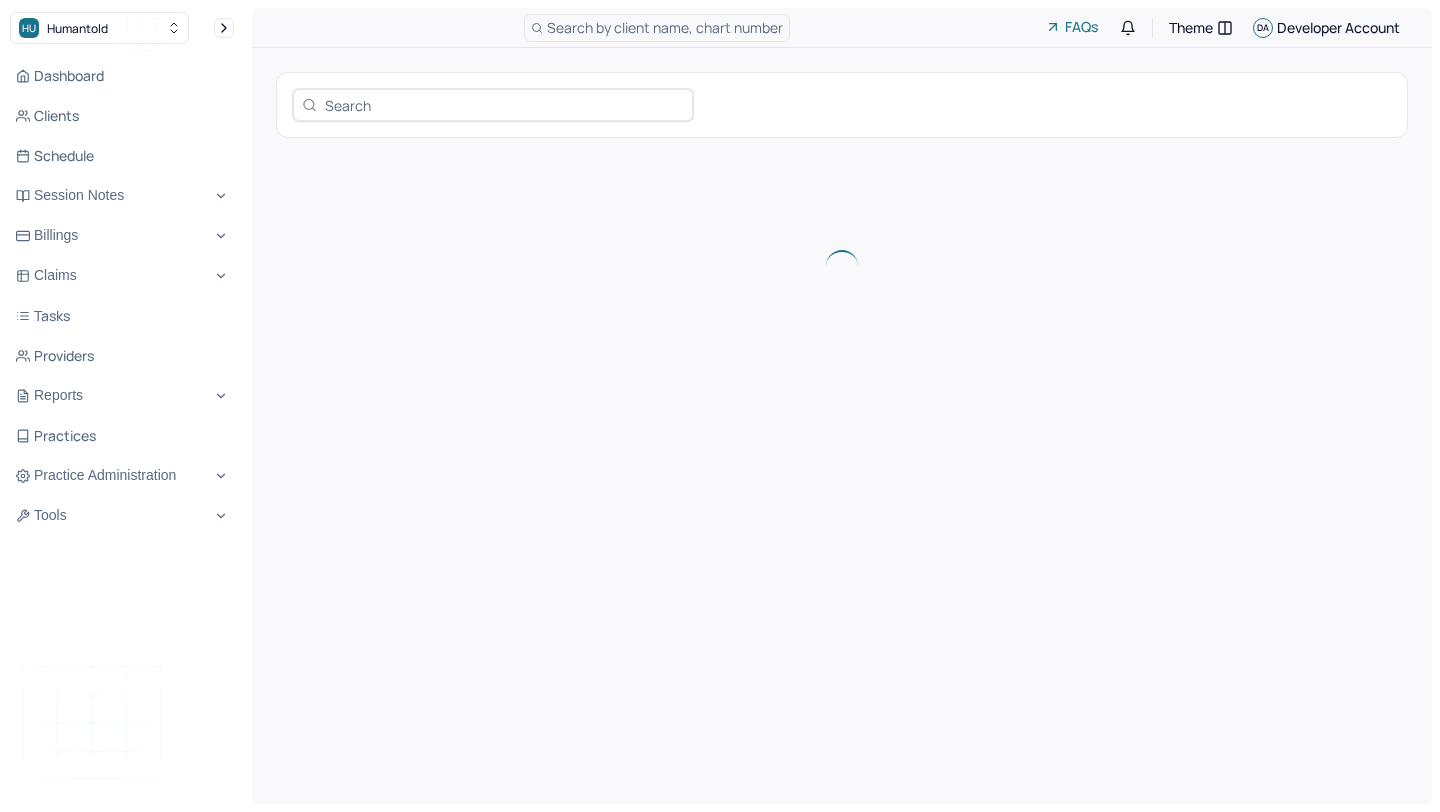 scroll, scrollTop: 0, scrollLeft: 0, axis: both 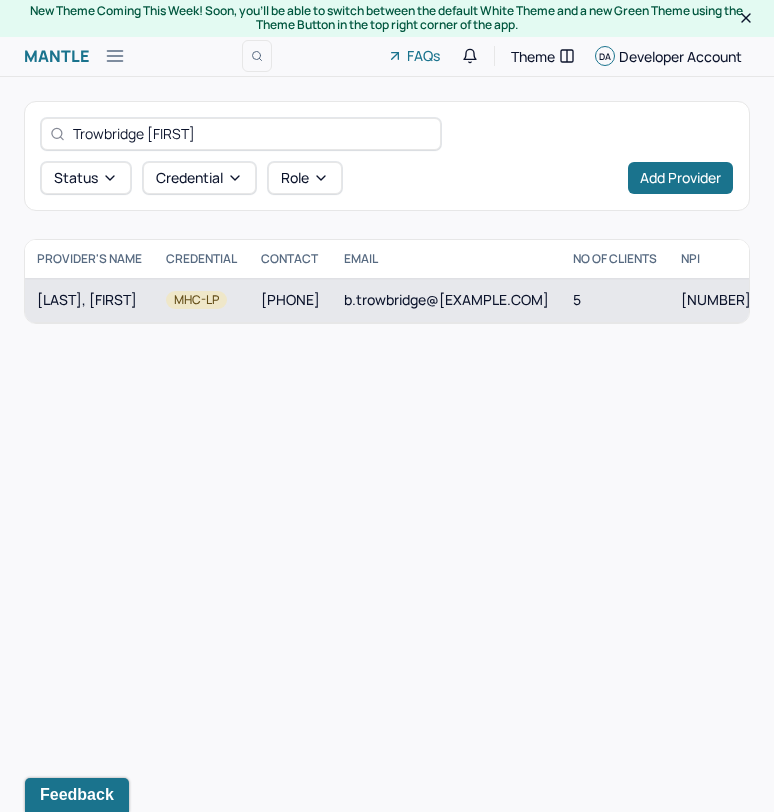 click on "[LAST], [FIRST]" at bounding box center (89, 300) 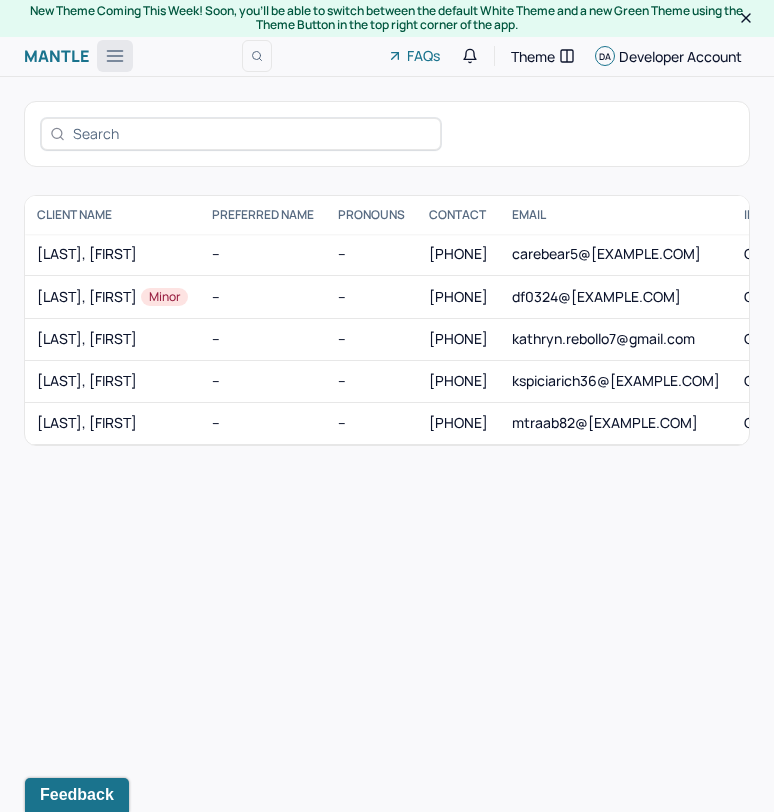 click at bounding box center (115, 56) 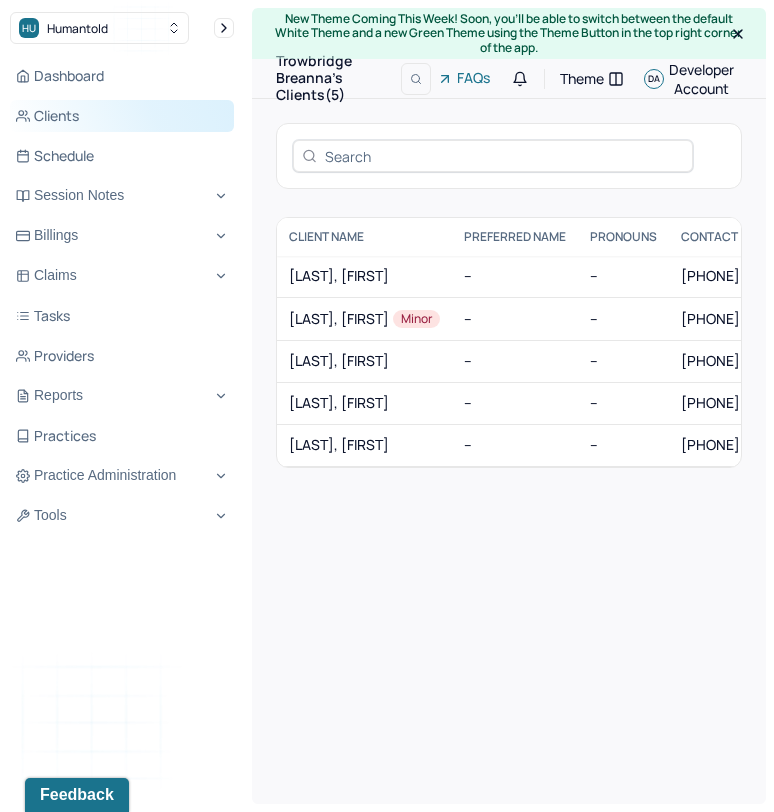 click on "Clients" at bounding box center (122, 116) 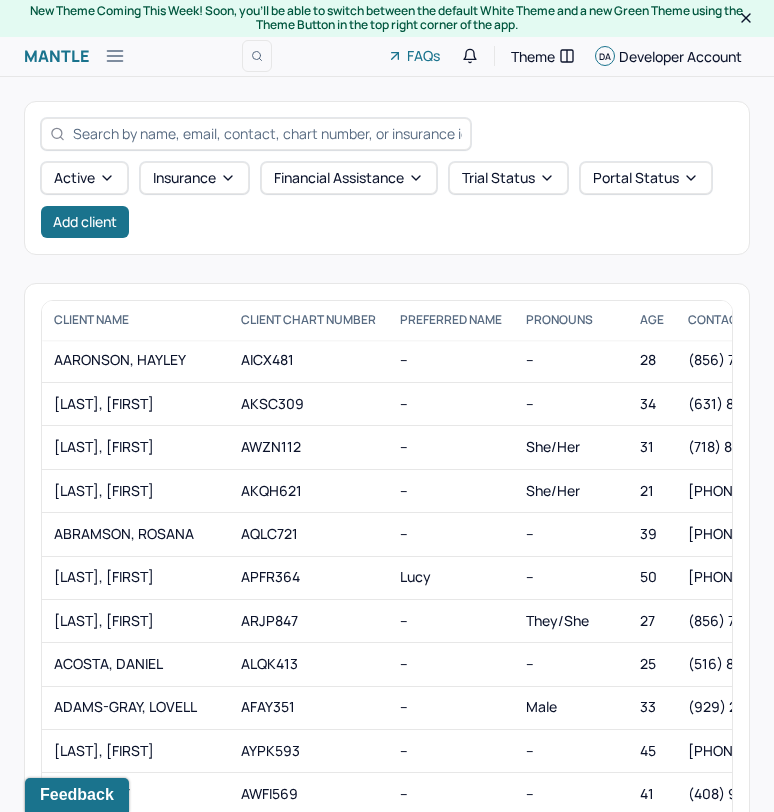 click at bounding box center [267, 133] 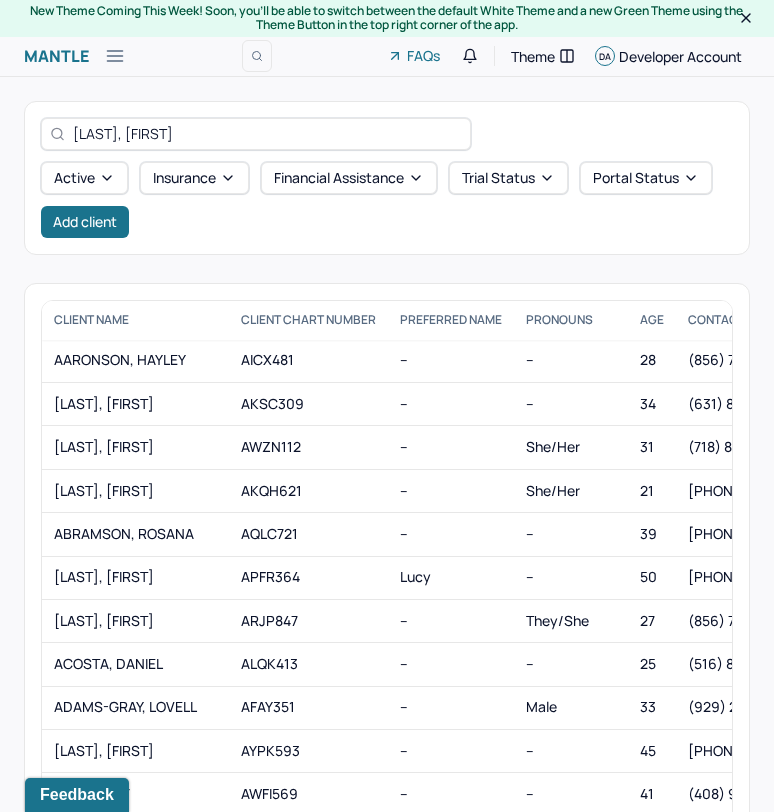 type on "[LAST], [FIRST]" 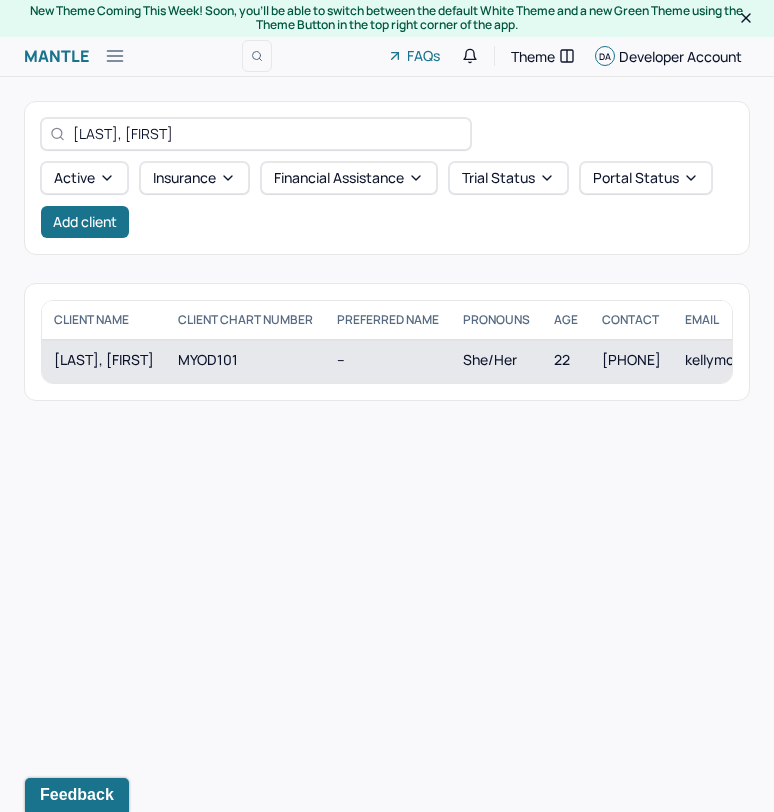 click on "MYOD101" at bounding box center (245, 360) 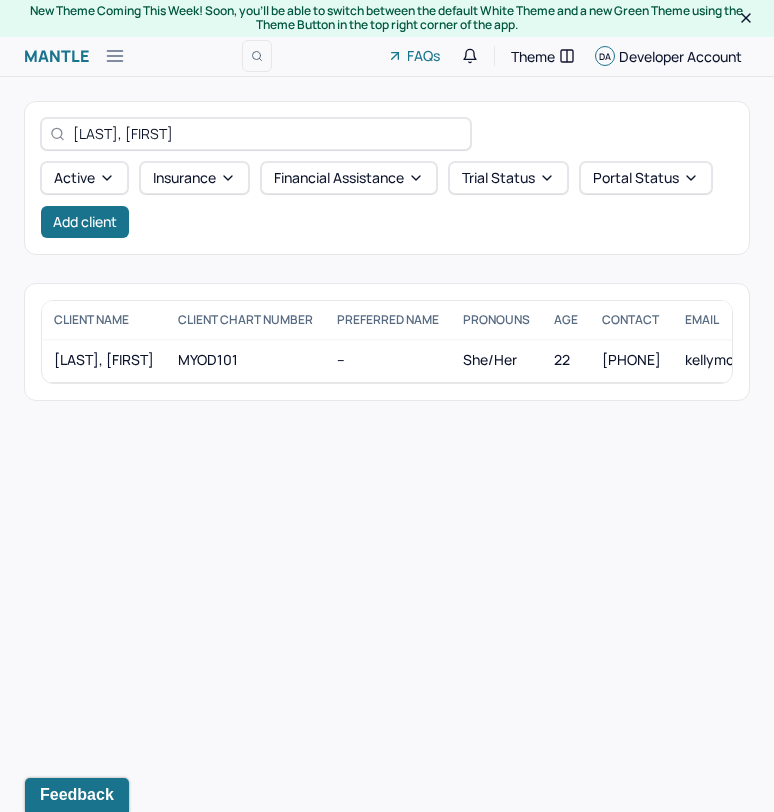 type 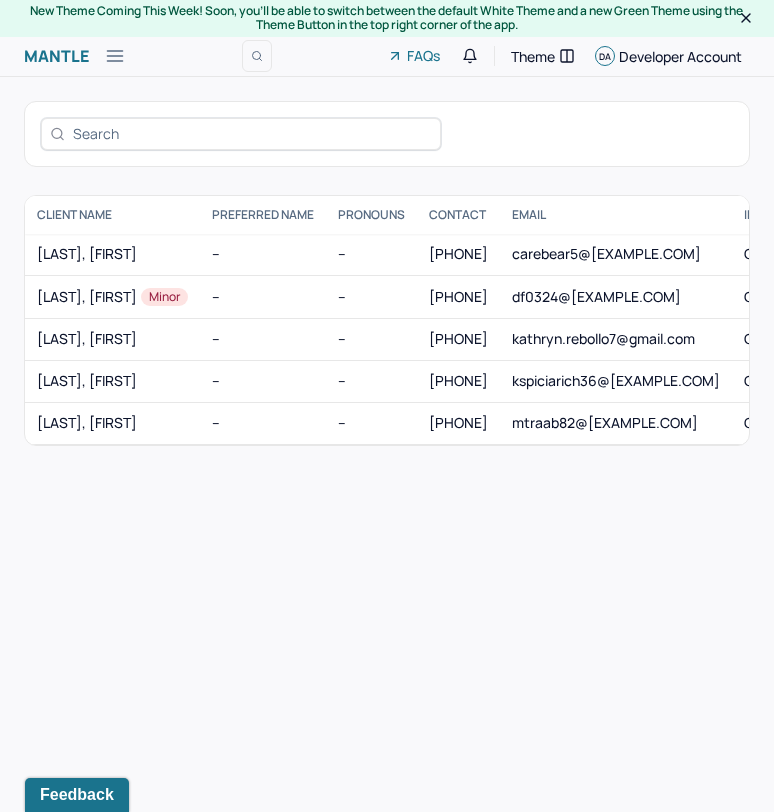 click at bounding box center [252, 133] 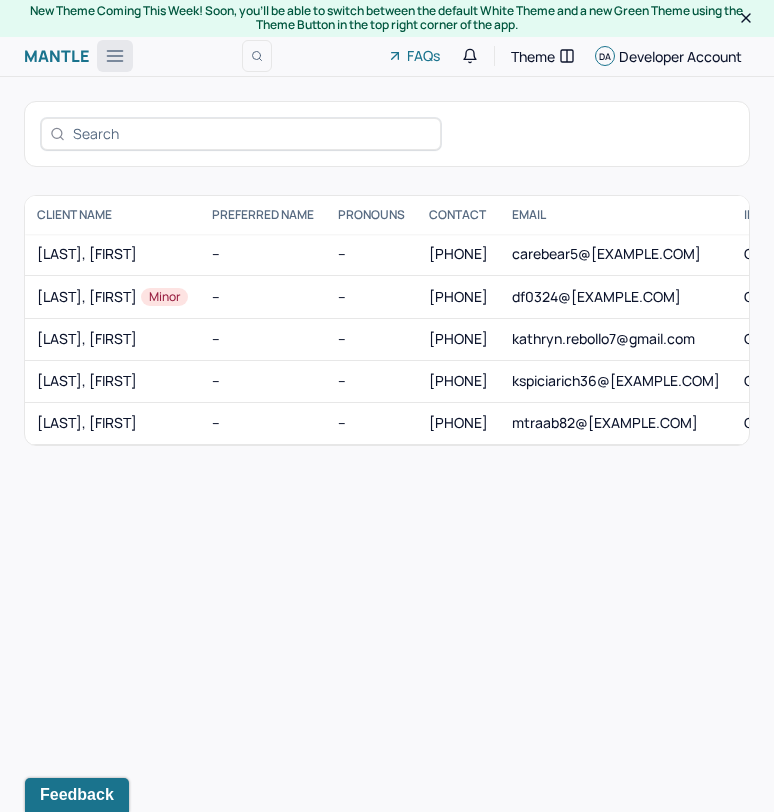 click 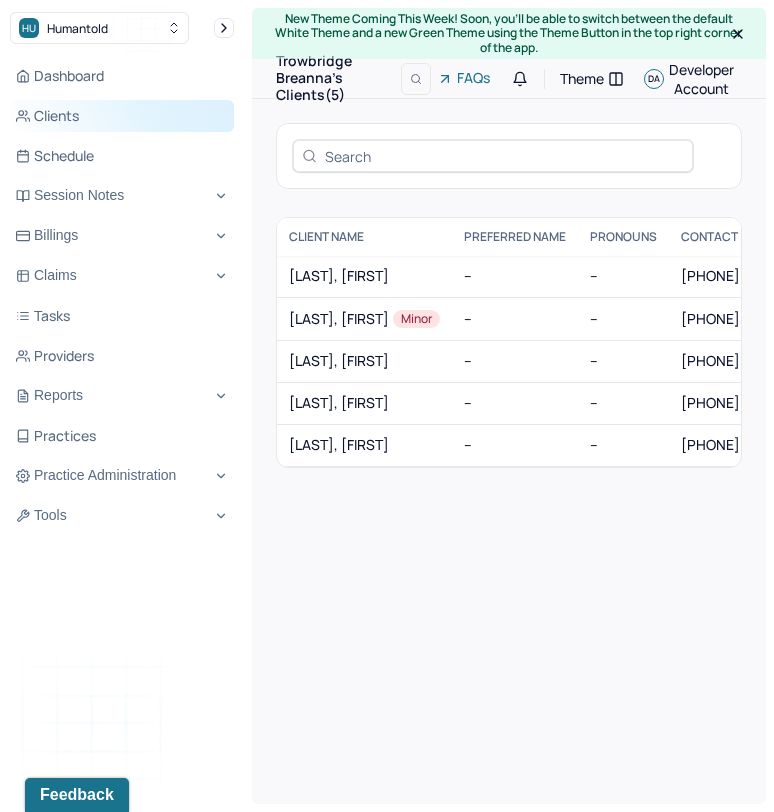 click on "Clients" at bounding box center [122, 116] 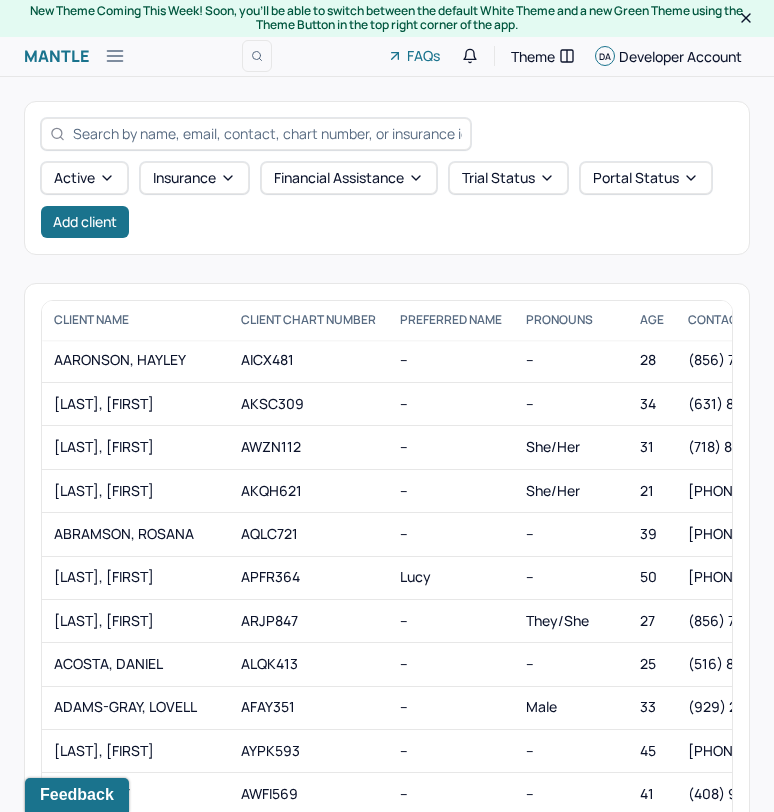 click at bounding box center (267, 133) 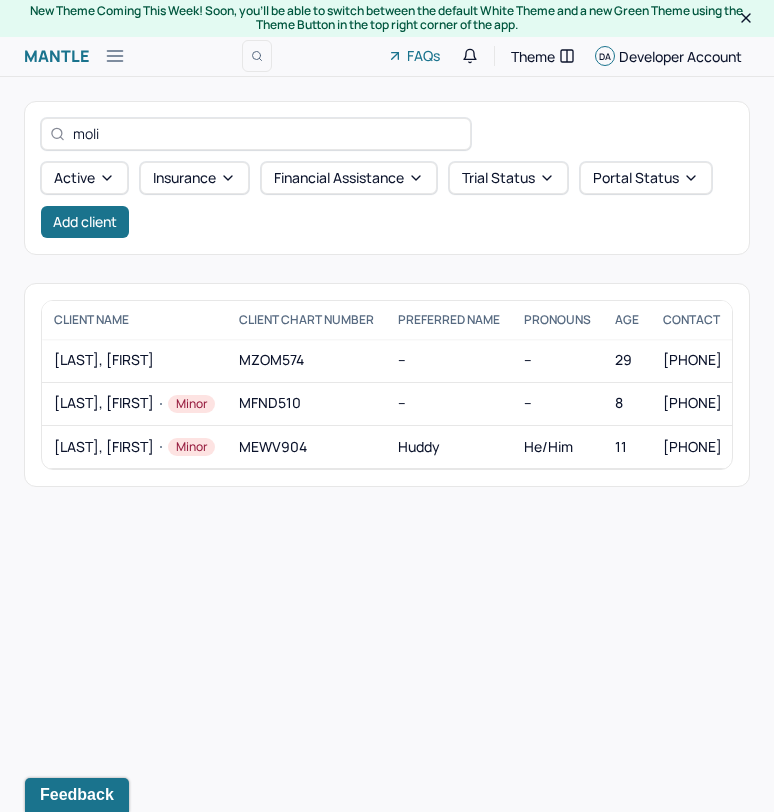 type on "[LAST], [FIRST]" 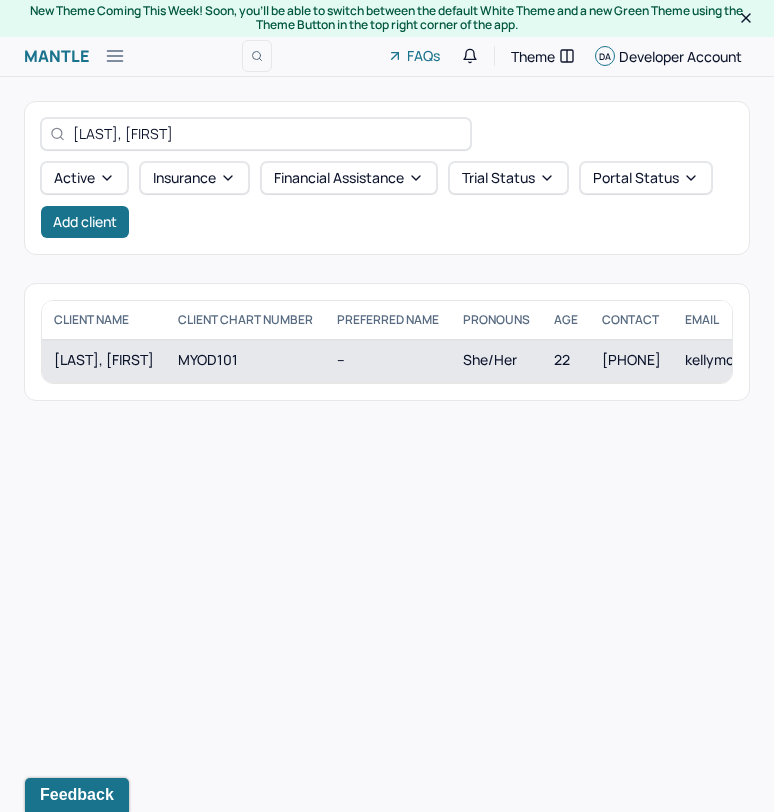 click on "MYOD101" at bounding box center (245, 360) 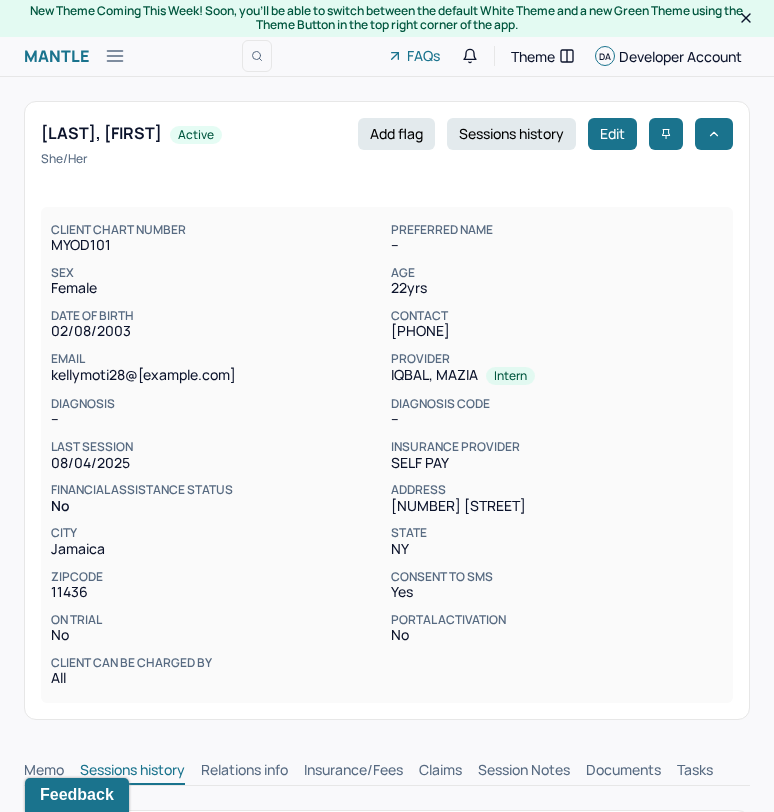 scroll, scrollTop: 0, scrollLeft: 0, axis: both 